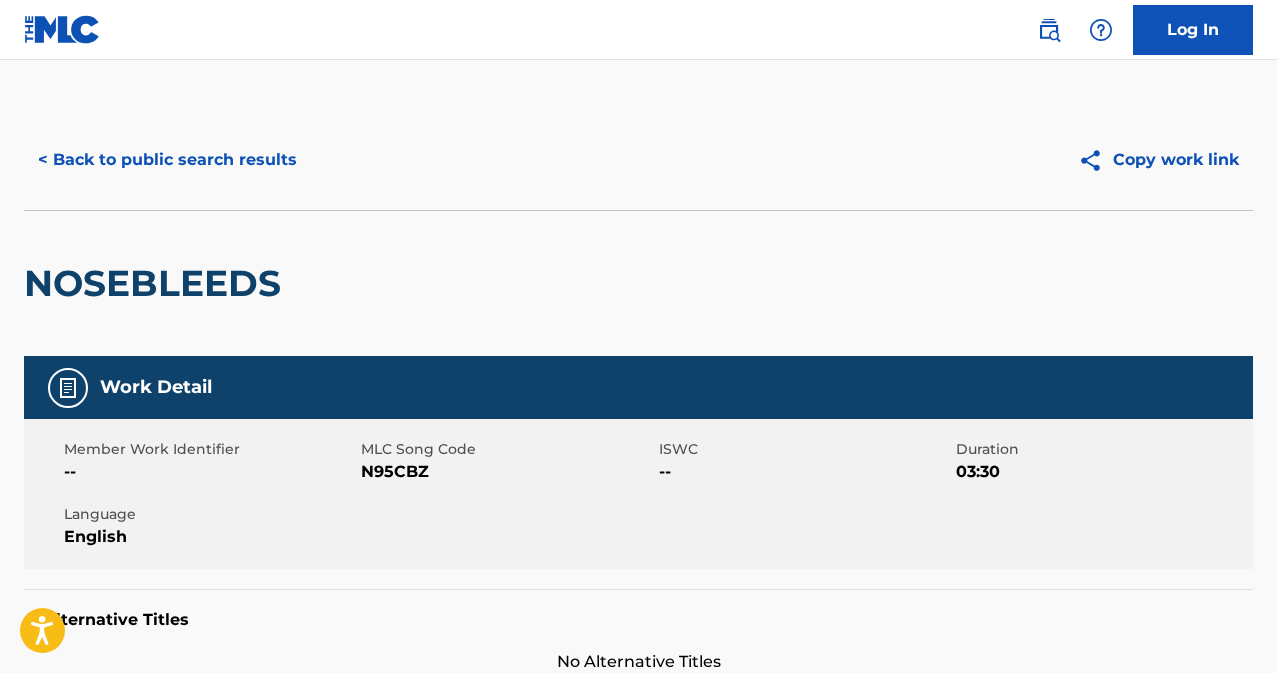 scroll, scrollTop: 0, scrollLeft: 0, axis: both 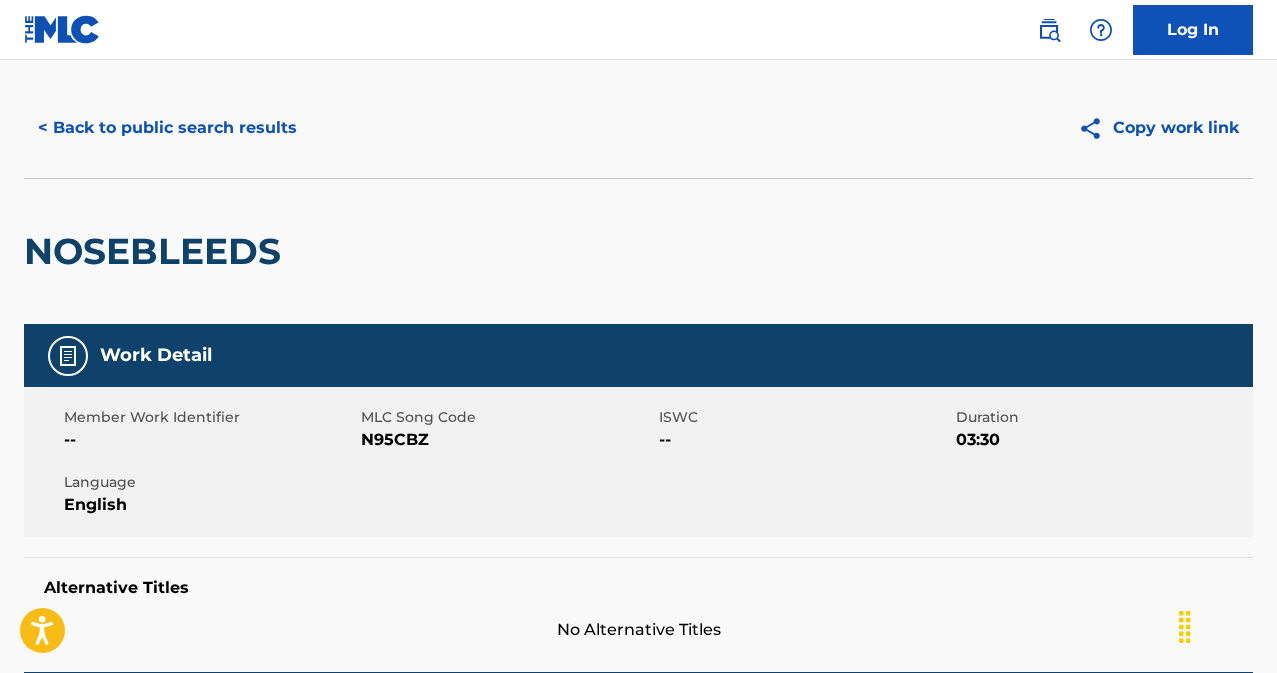 click on "< Back to public search results" at bounding box center (167, 128) 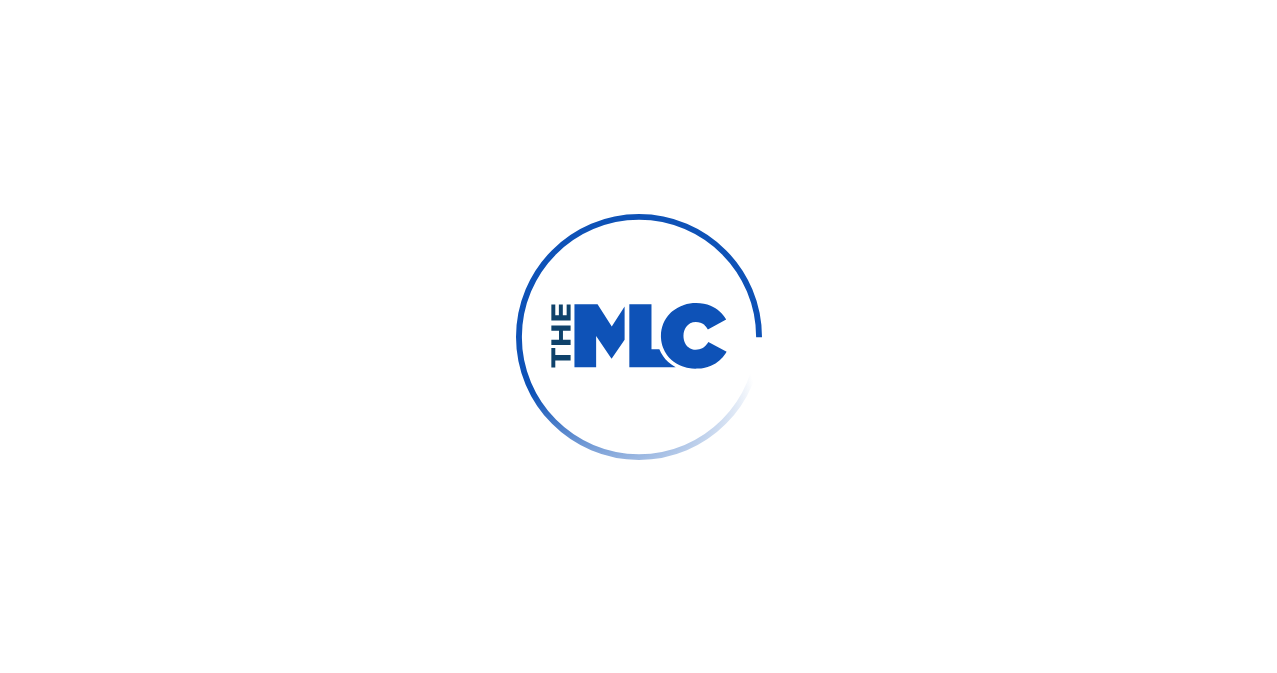 scroll, scrollTop: 0, scrollLeft: 0, axis: both 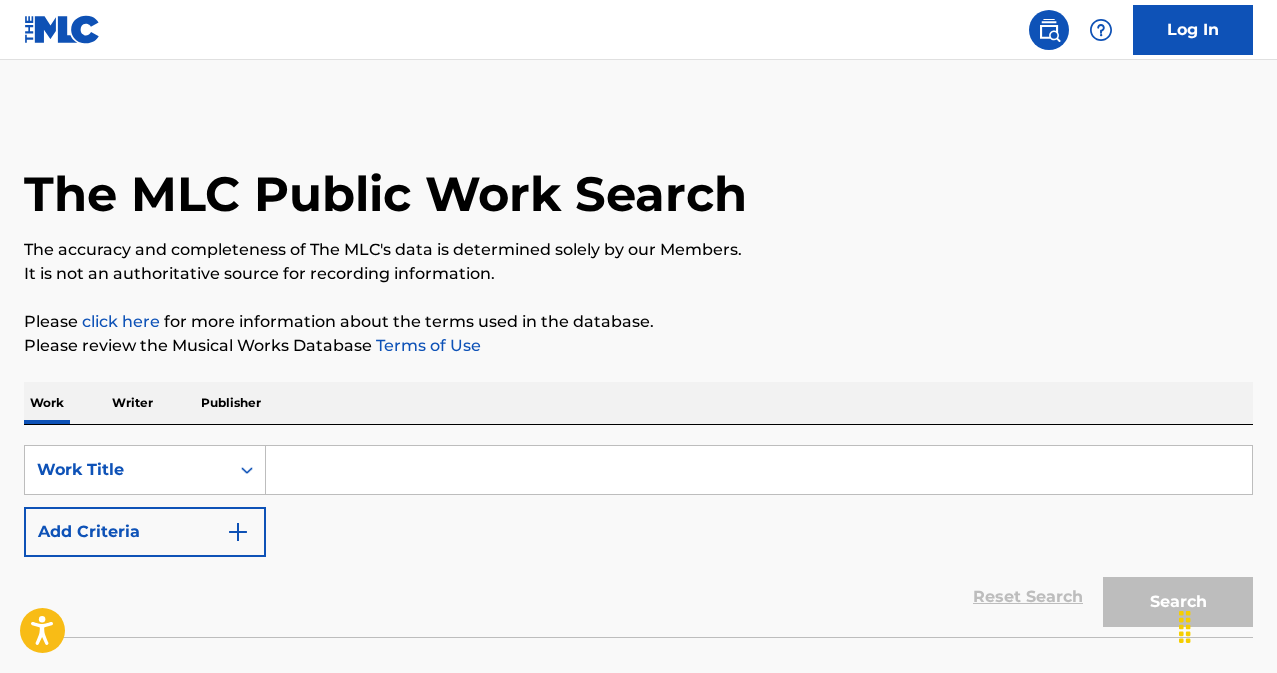 click at bounding box center [759, 470] 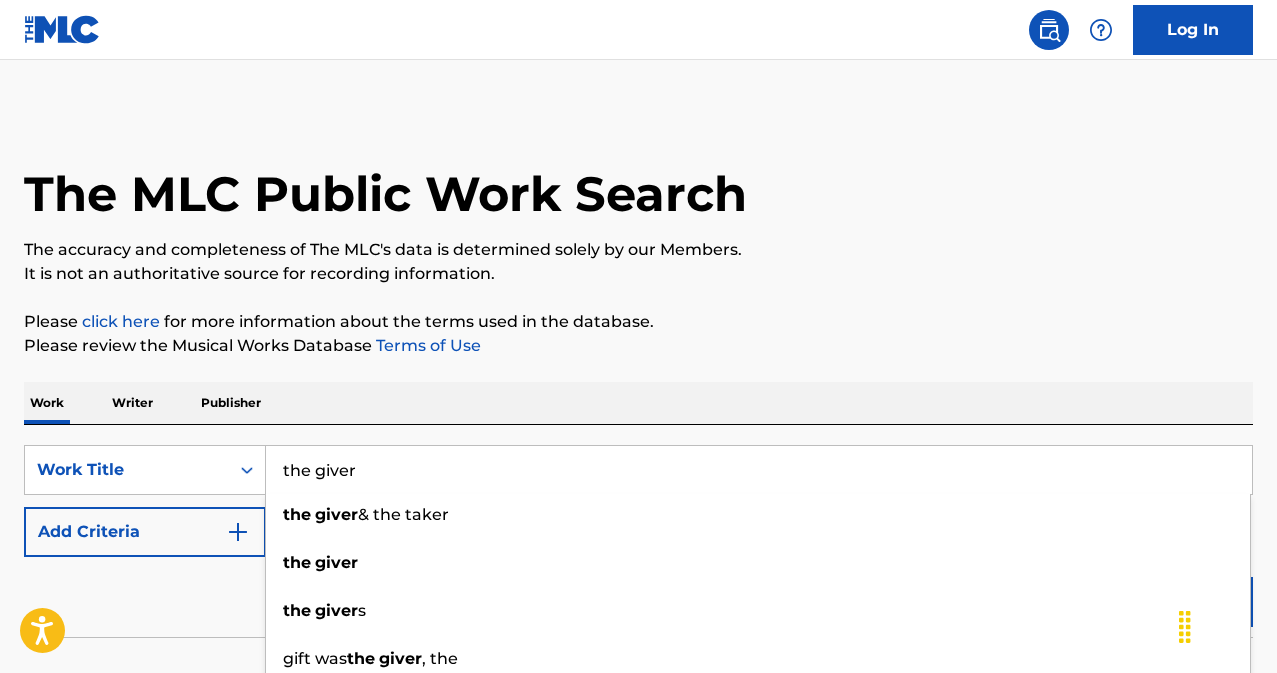 type on "the giver" 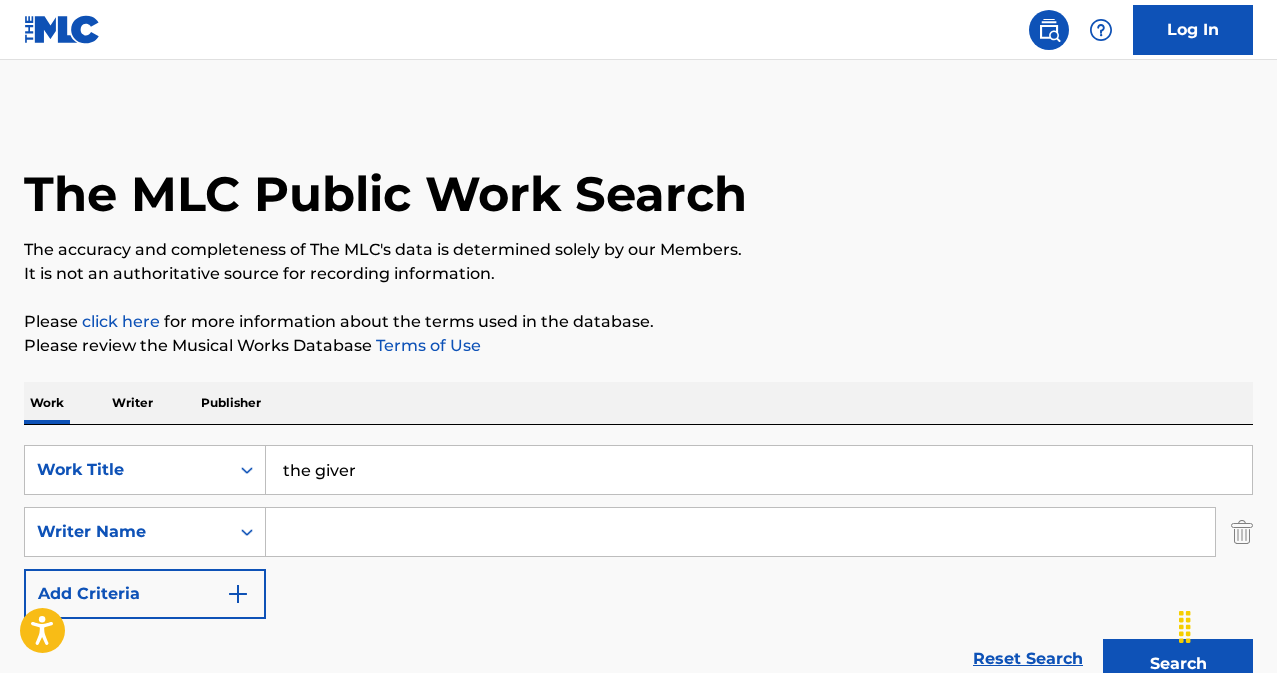 click at bounding box center (740, 532) 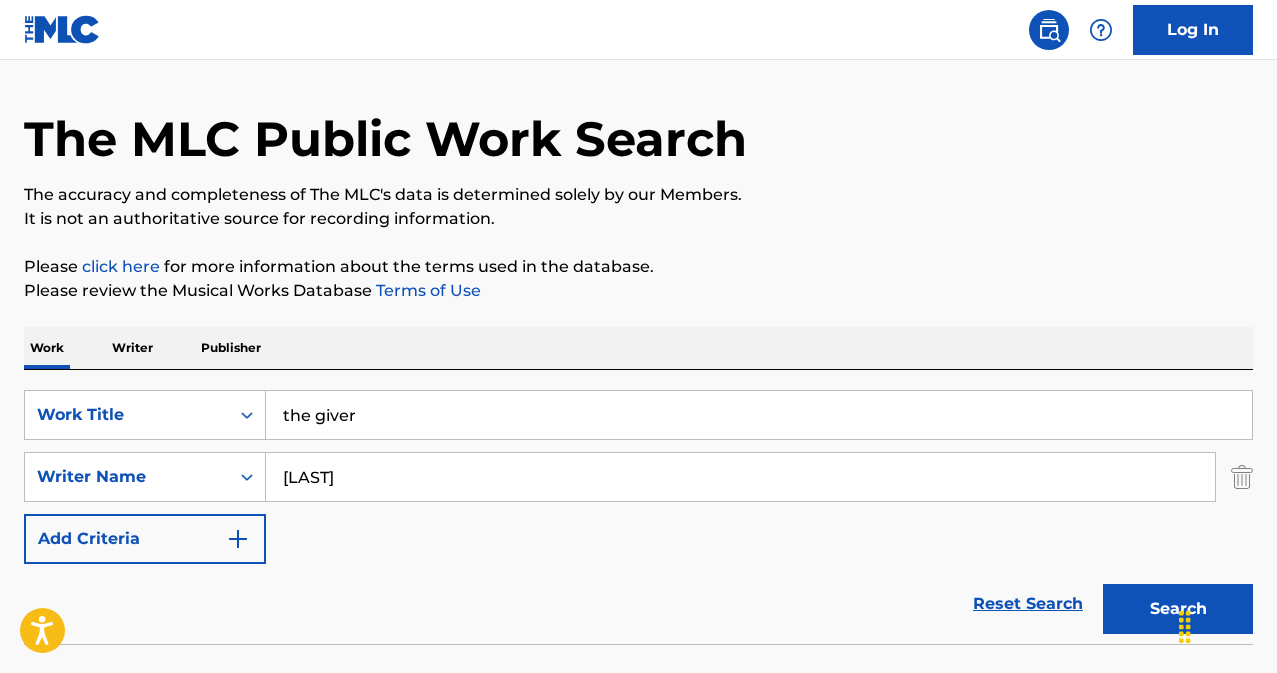 scroll, scrollTop: 66, scrollLeft: 0, axis: vertical 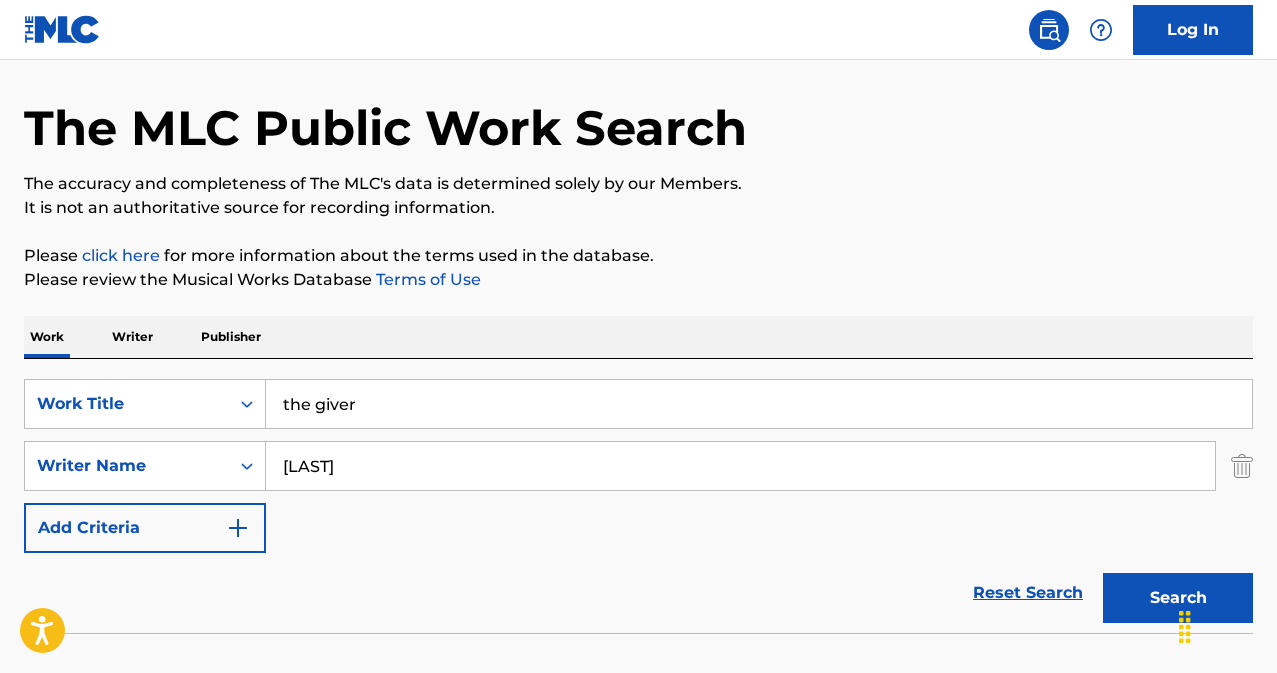 type on "[LAST]" 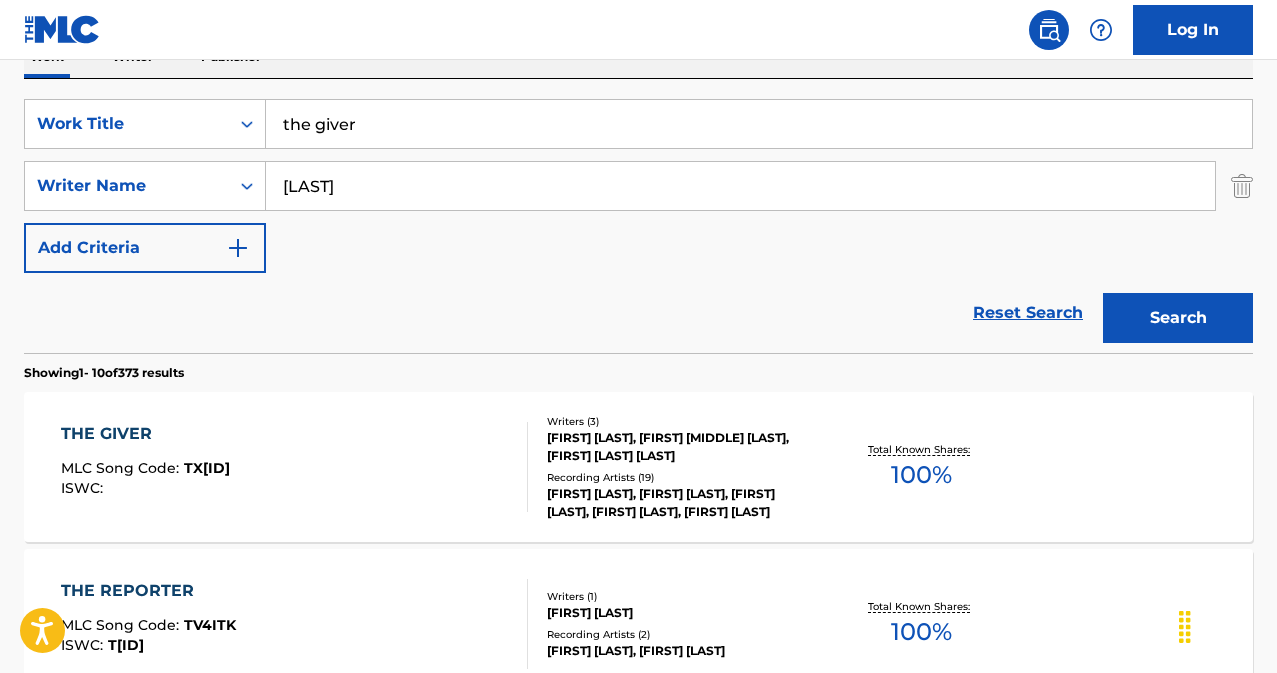scroll, scrollTop: 543, scrollLeft: 0, axis: vertical 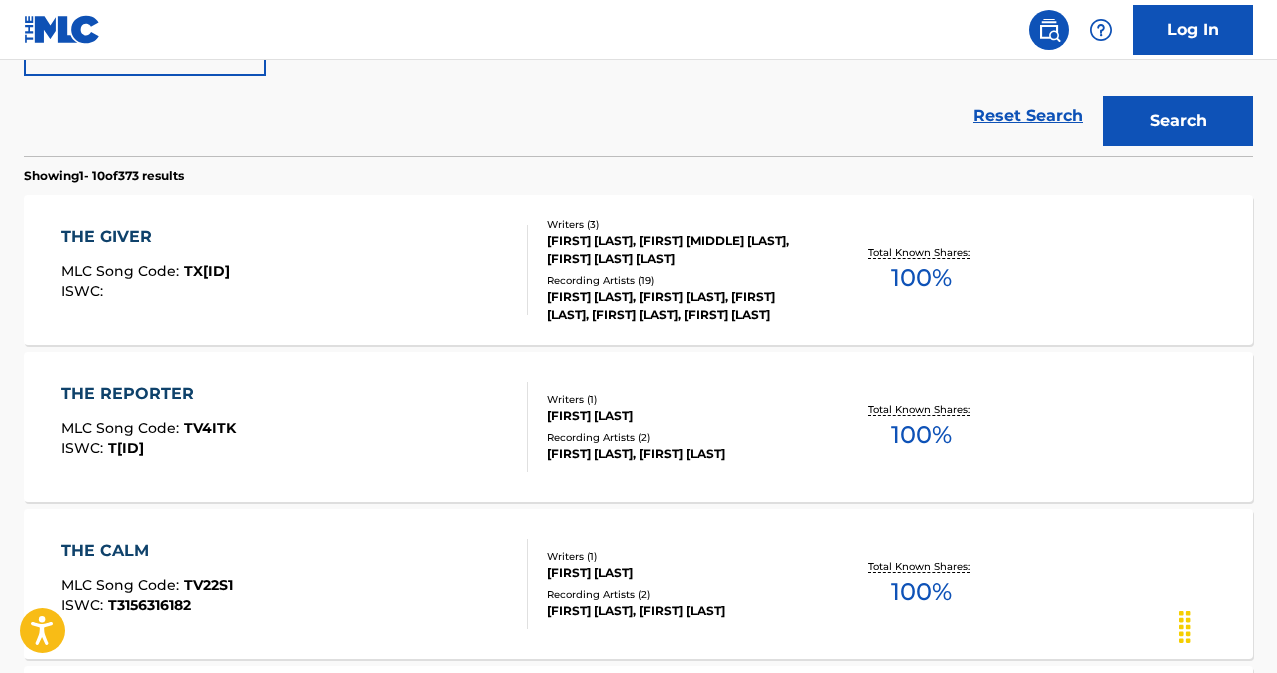 click on "THE GIVER" at bounding box center (145, 237) 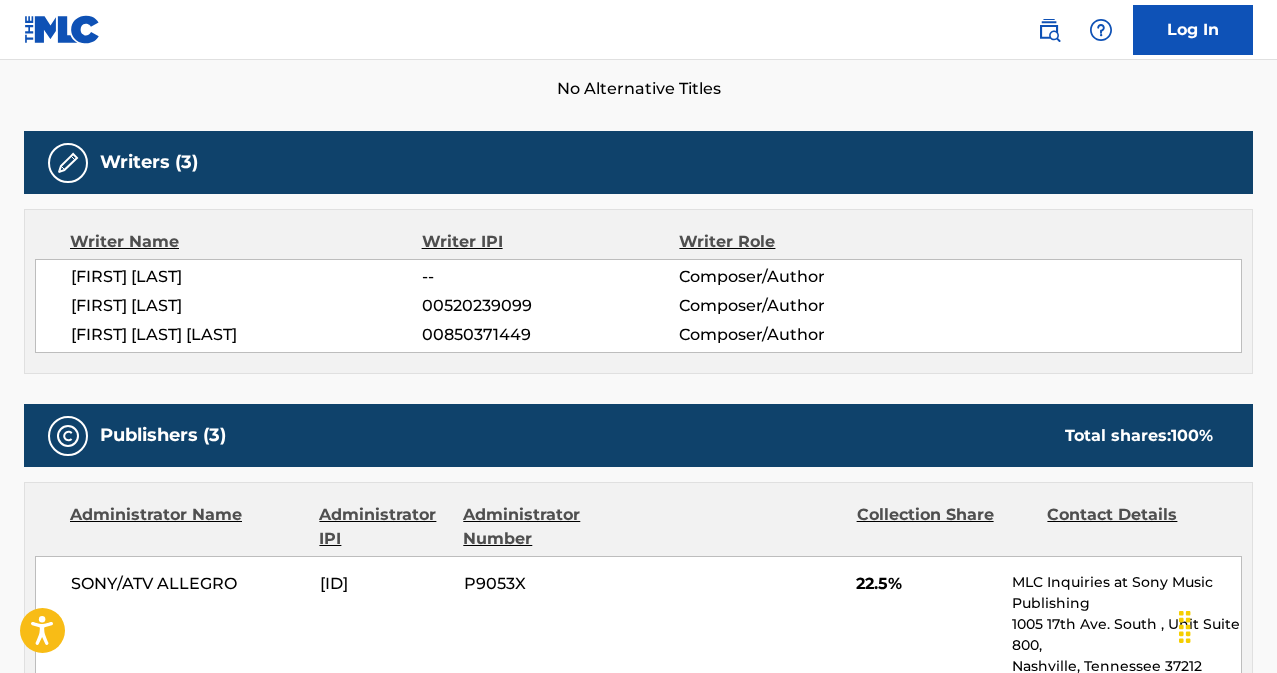 scroll, scrollTop: 0, scrollLeft: 0, axis: both 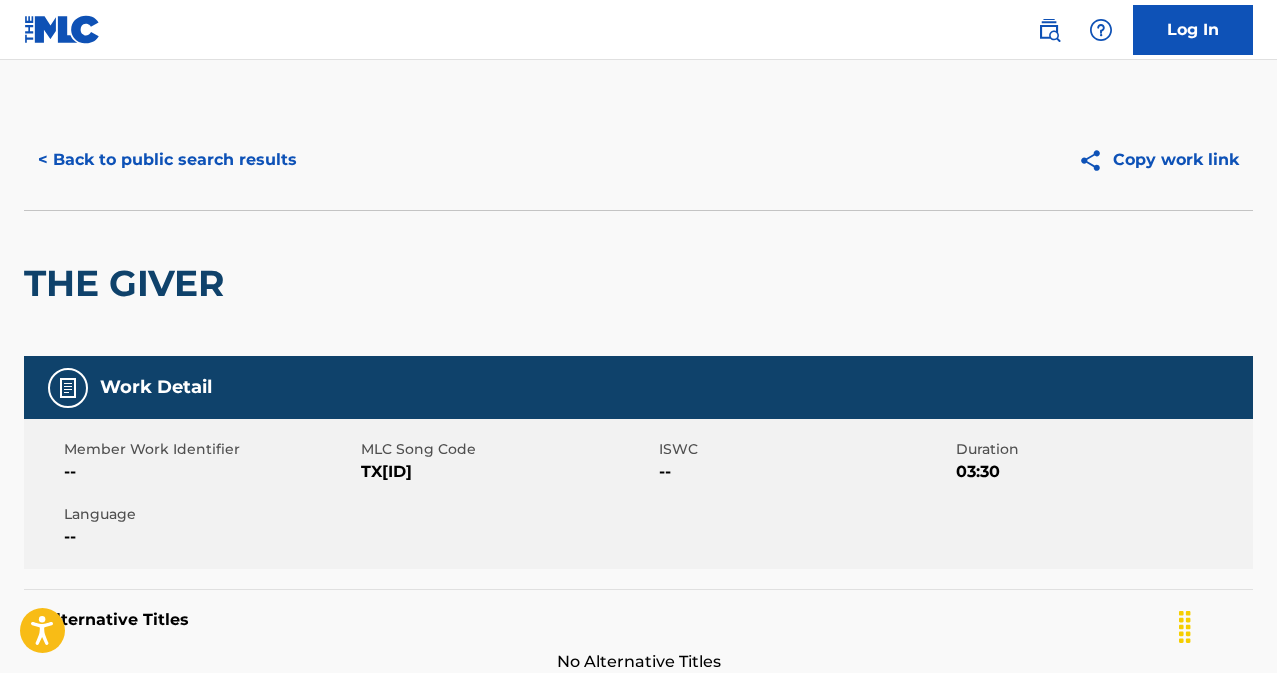 click on "< Back to public search results" at bounding box center [167, 160] 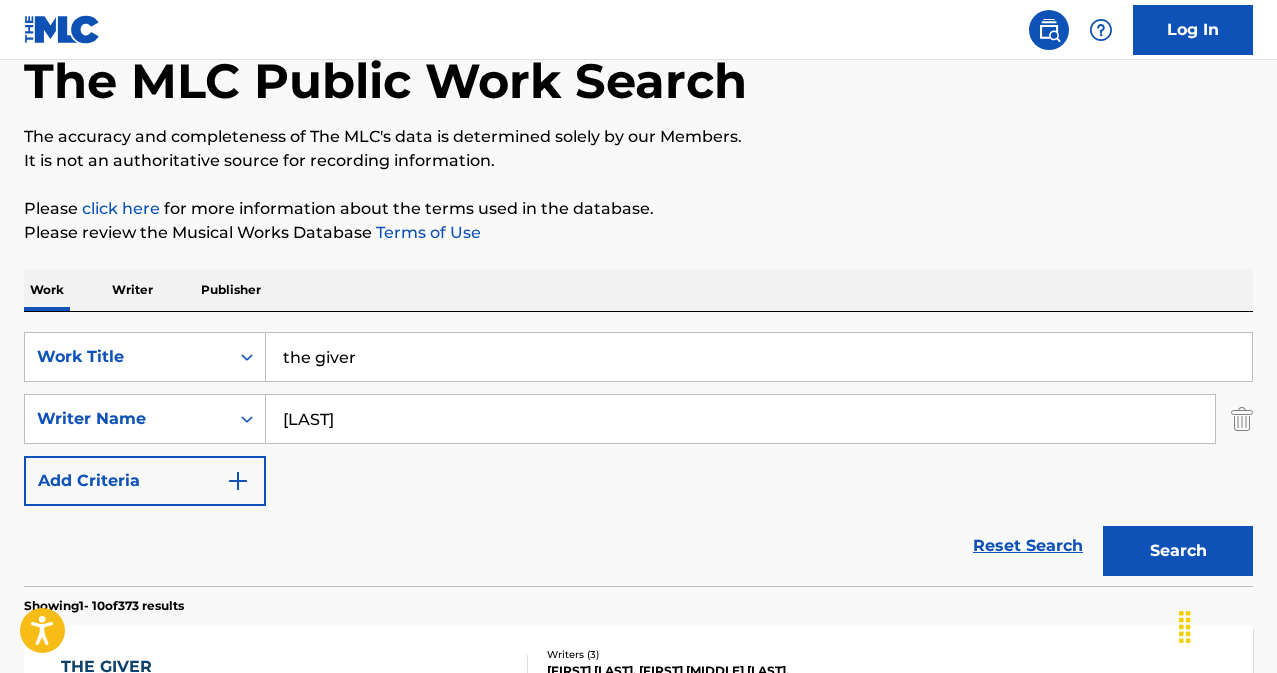scroll, scrollTop: 0, scrollLeft: 0, axis: both 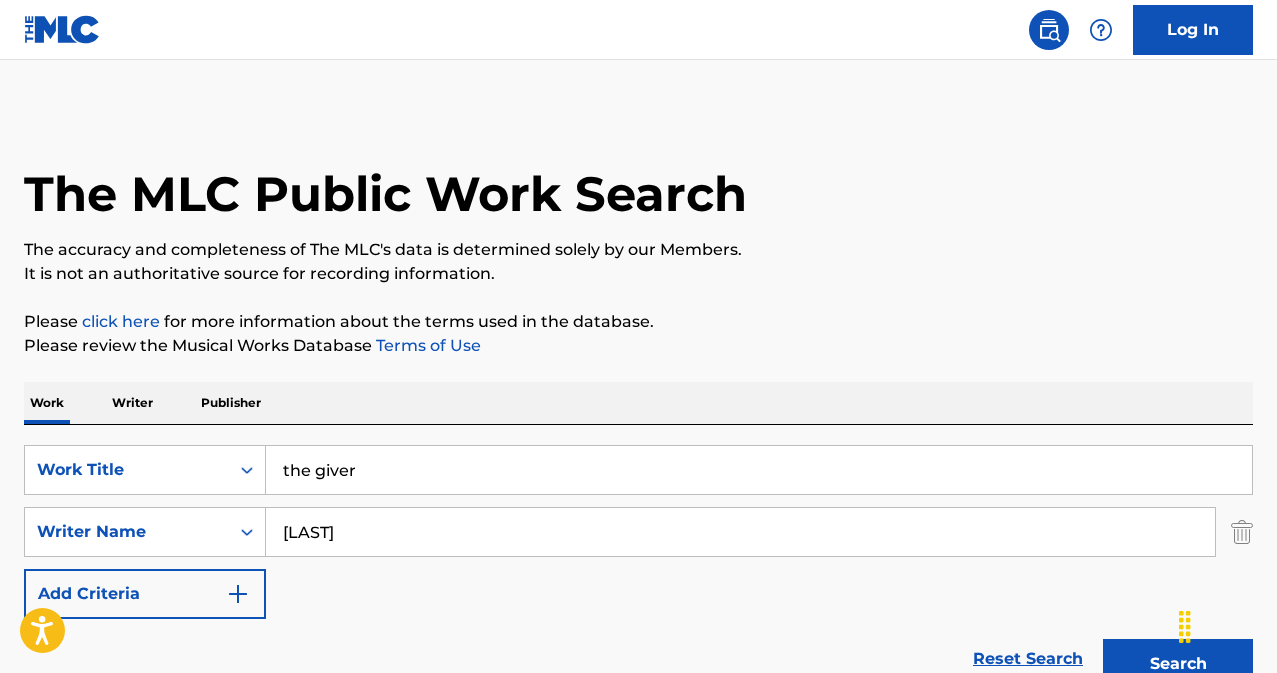 drag, startPoint x: 333, startPoint y: 470, endPoint x: 201, endPoint y: 439, distance: 135.5913 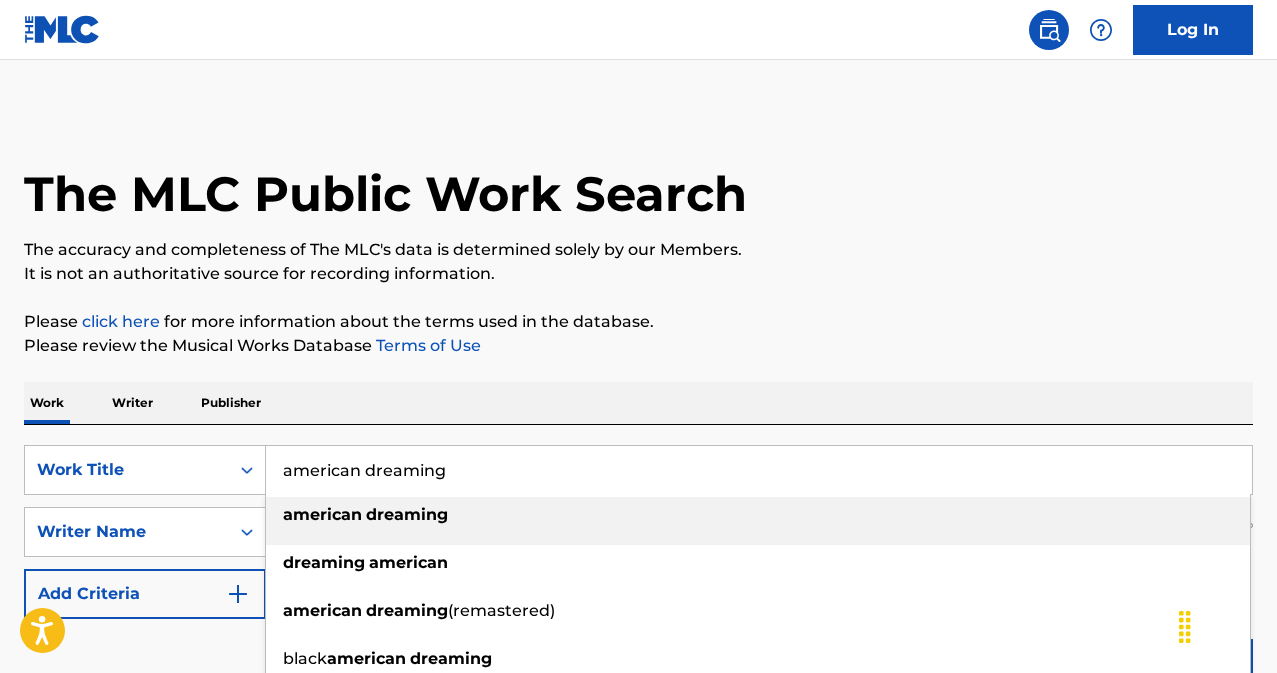 type on "american dreaming" 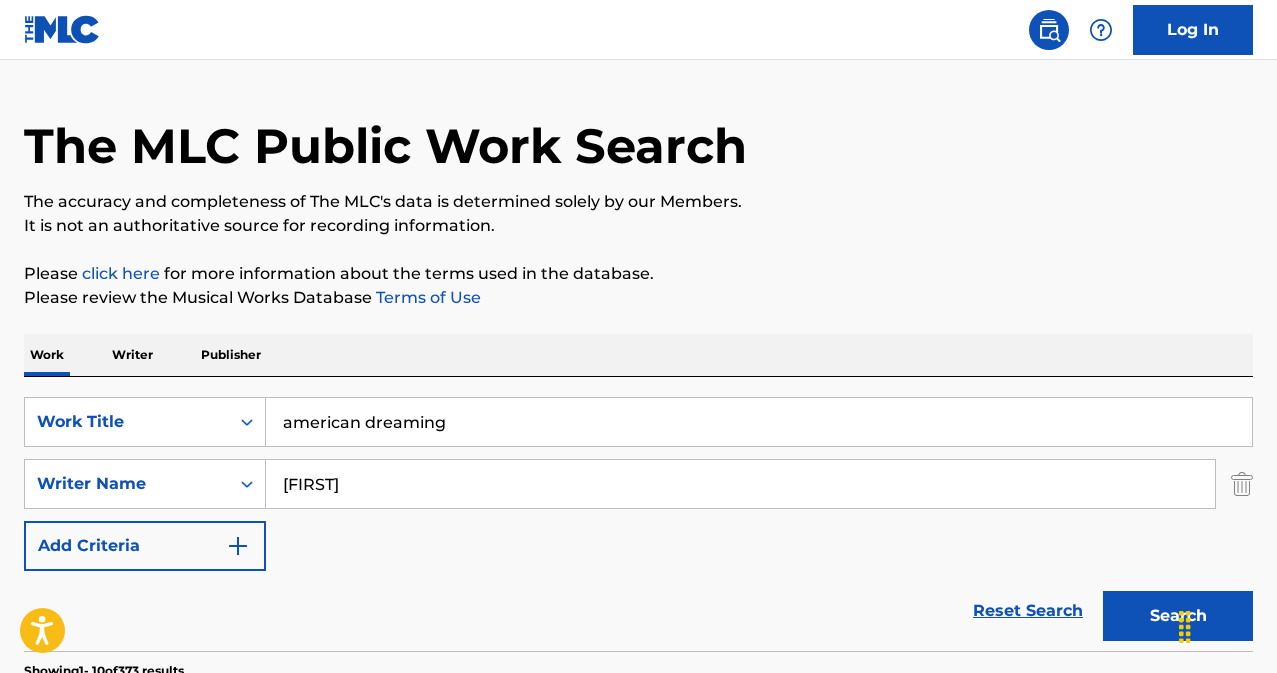 scroll, scrollTop: 142, scrollLeft: 0, axis: vertical 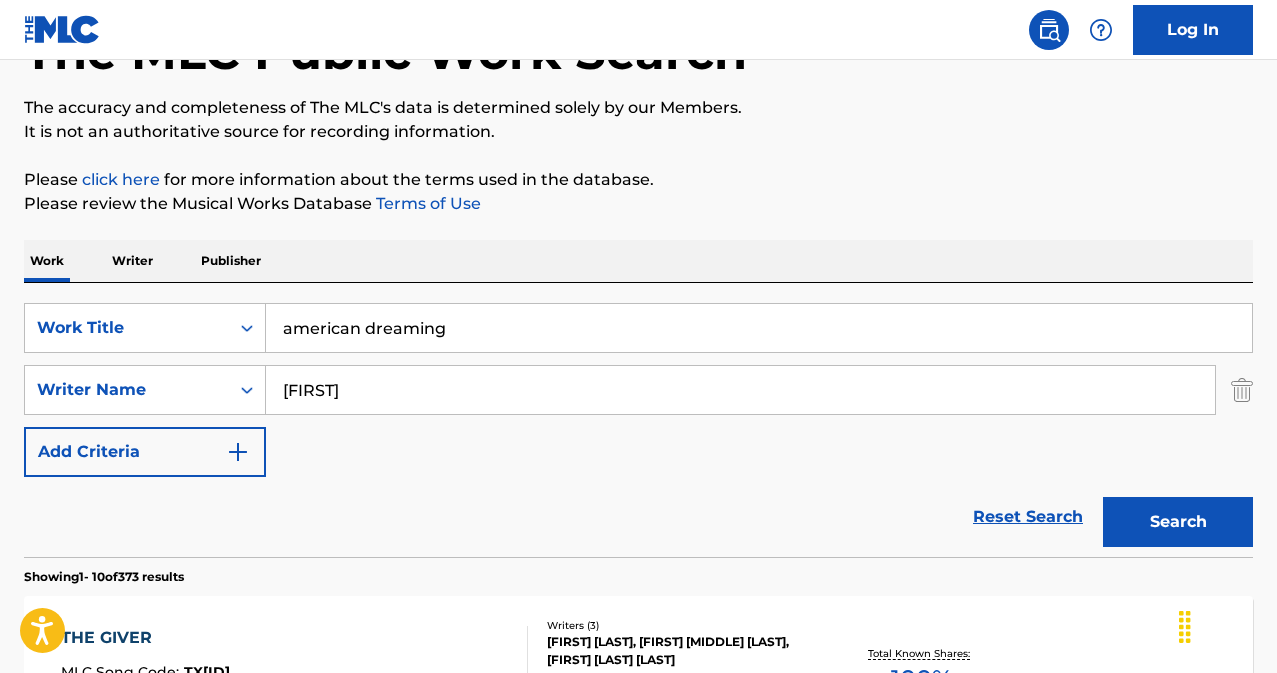 type on "[FIRST]" 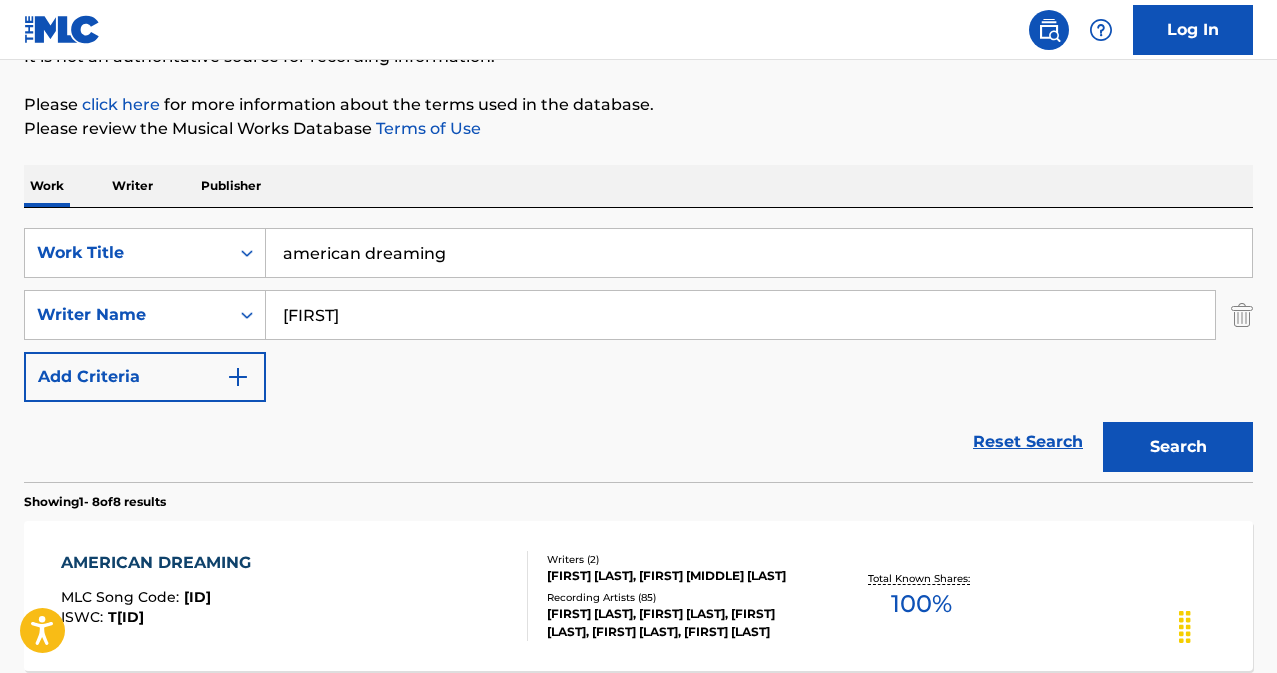 scroll, scrollTop: 226, scrollLeft: 0, axis: vertical 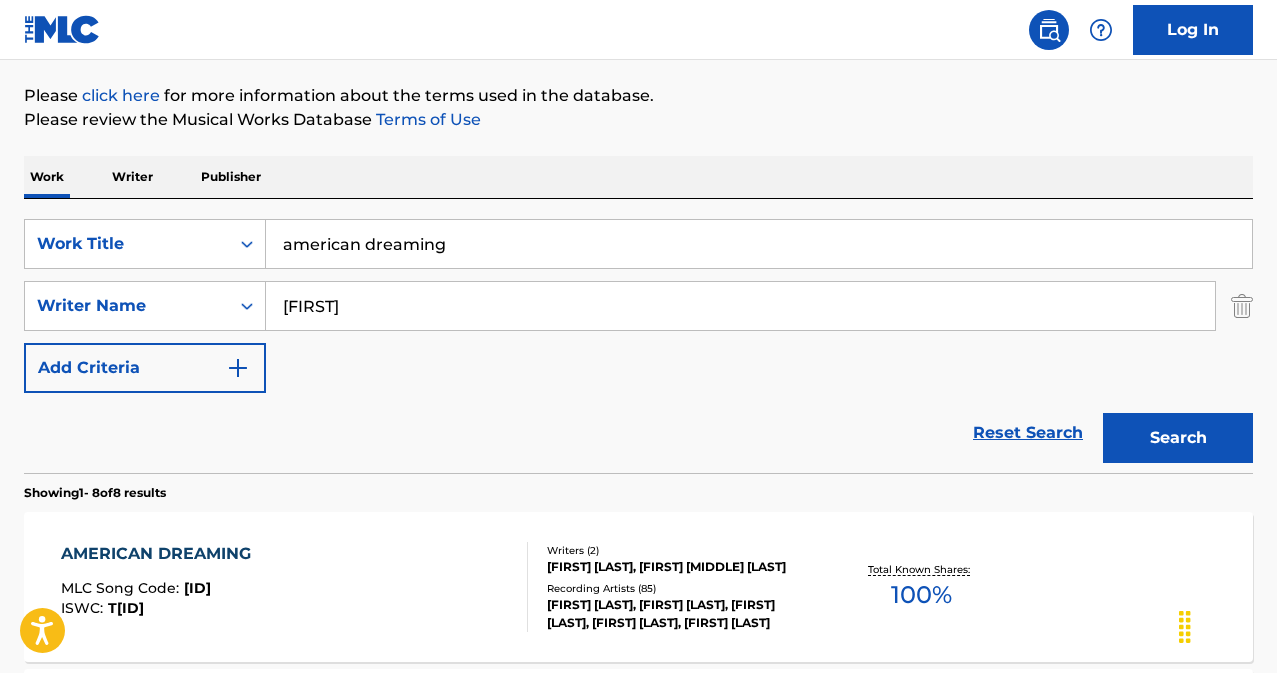 click on "AMERICAN DREAMING" at bounding box center (161, 554) 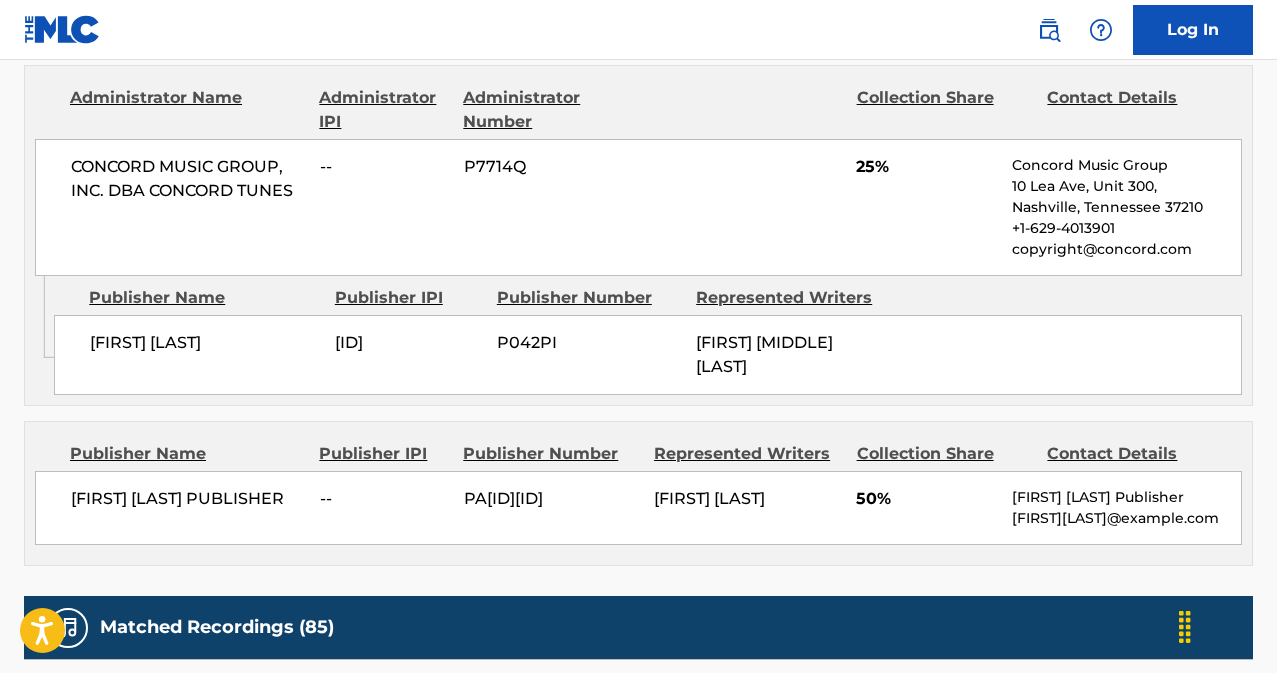 scroll, scrollTop: 1343, scrollLeft: 0, axis: vertical 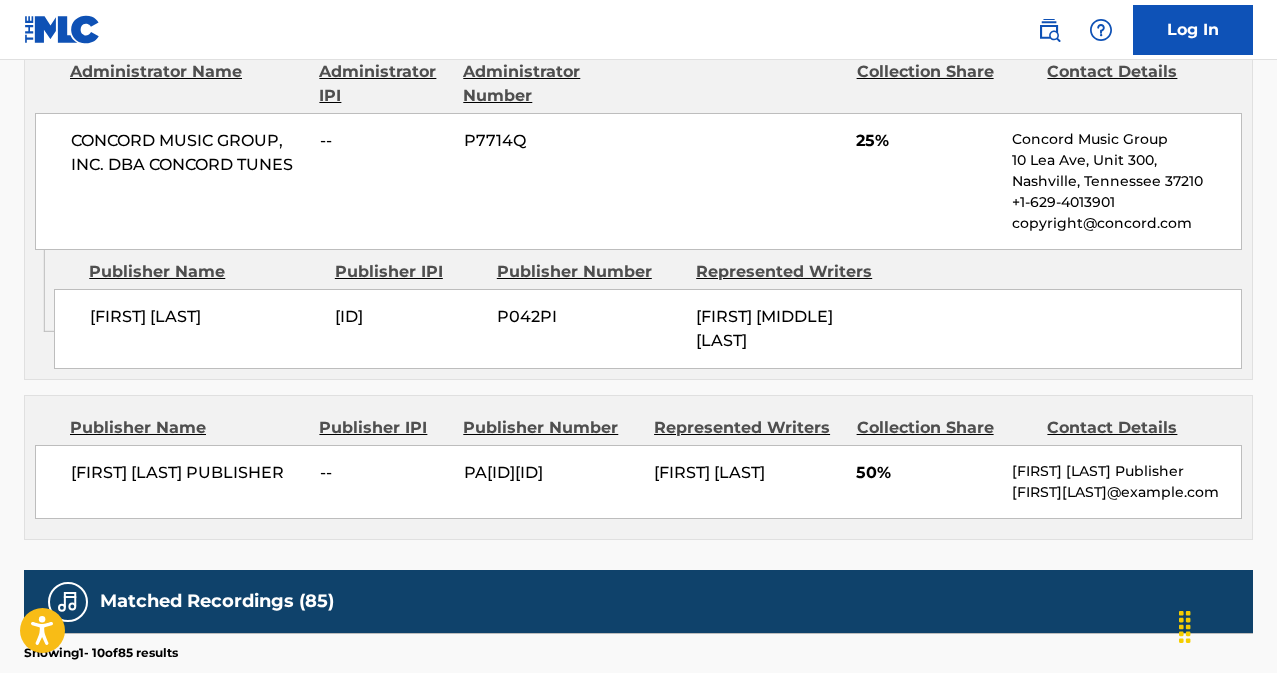 drag, startPoint x: 1015, startPoint y: 493, endPoint x: 1038, endPoint y: 506, distance: 26.41969 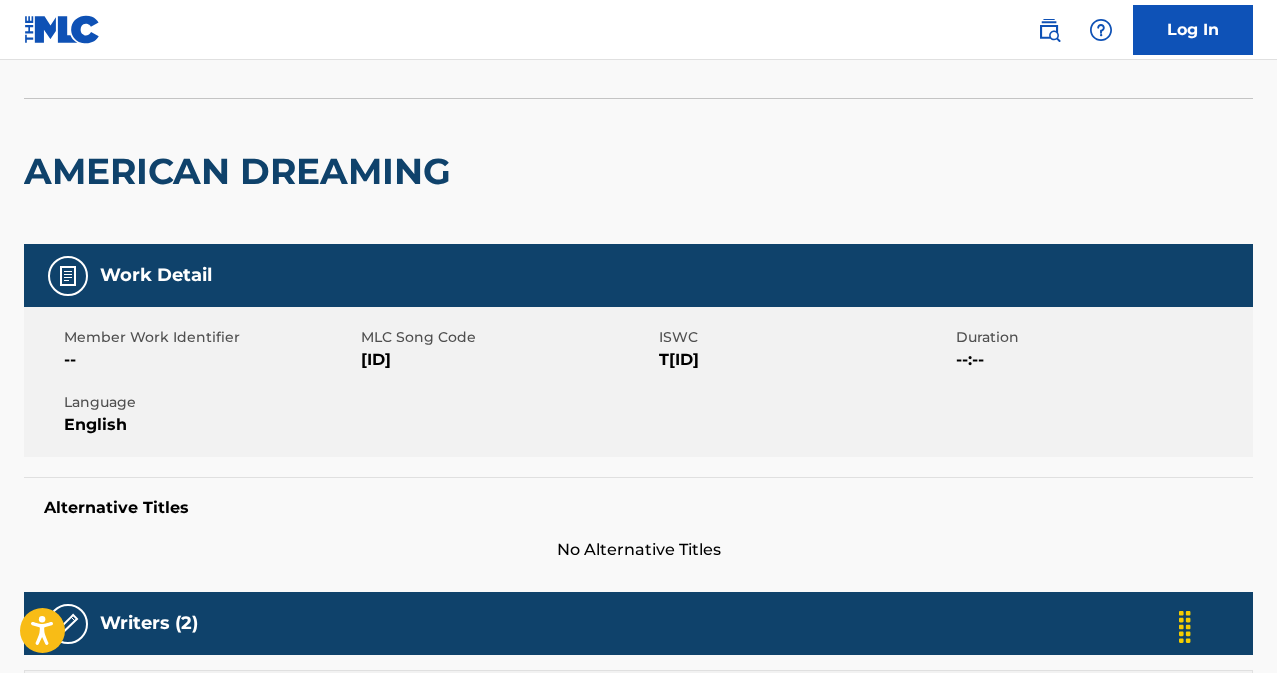 scroll, scrollTop: 0, scrollLeft: 0, axis: both 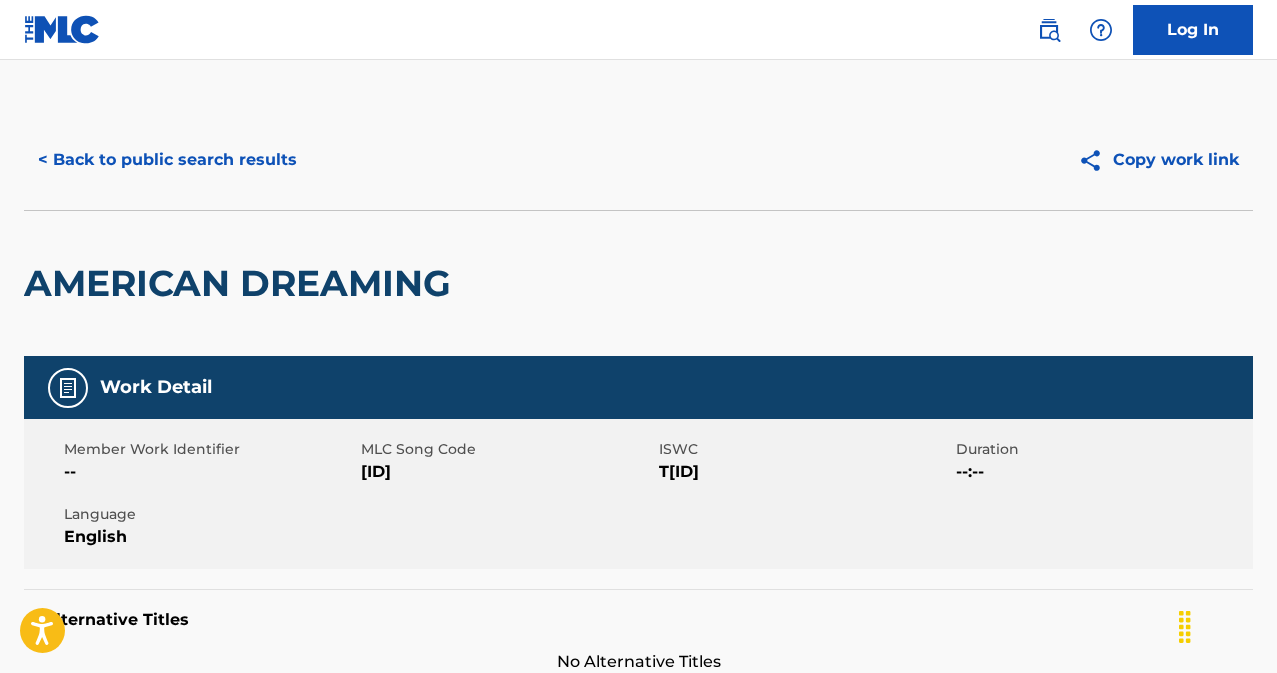 click on "< Back to public search results" at bounding box center (167, 160) 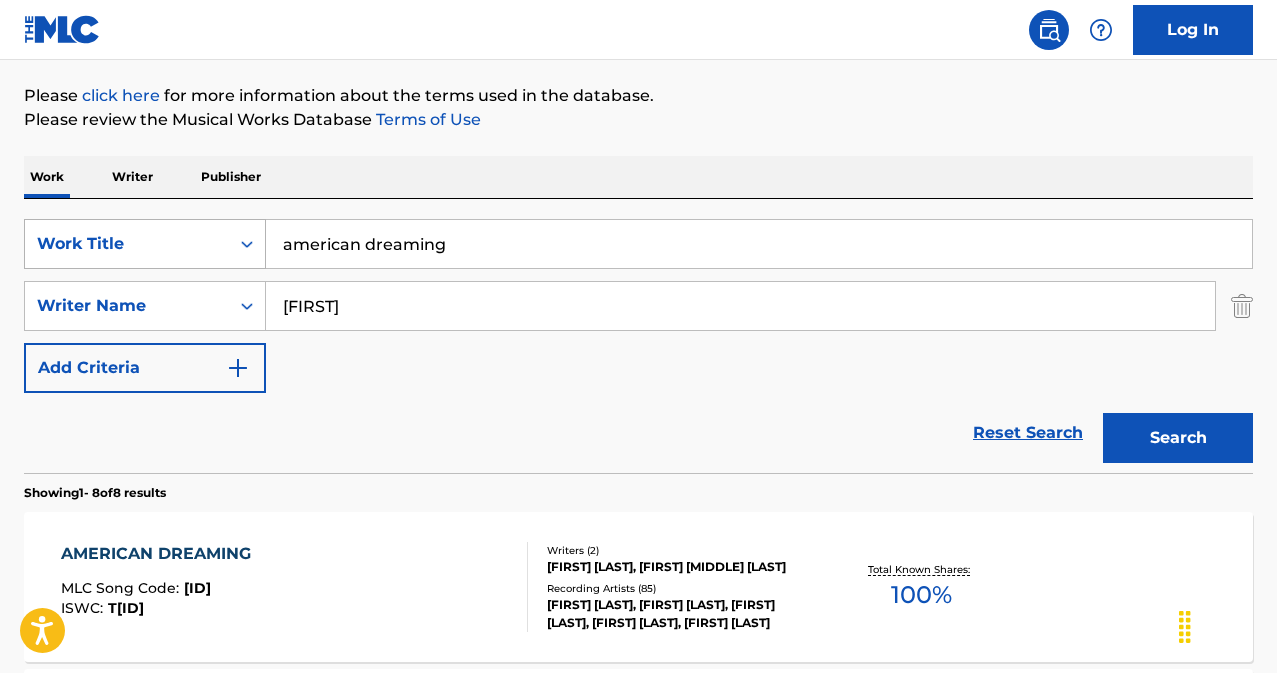 drag, startPoint x: 455, startPoint y: 241, endPoint x: 225, endPoint y: 223, distance: 230.70328 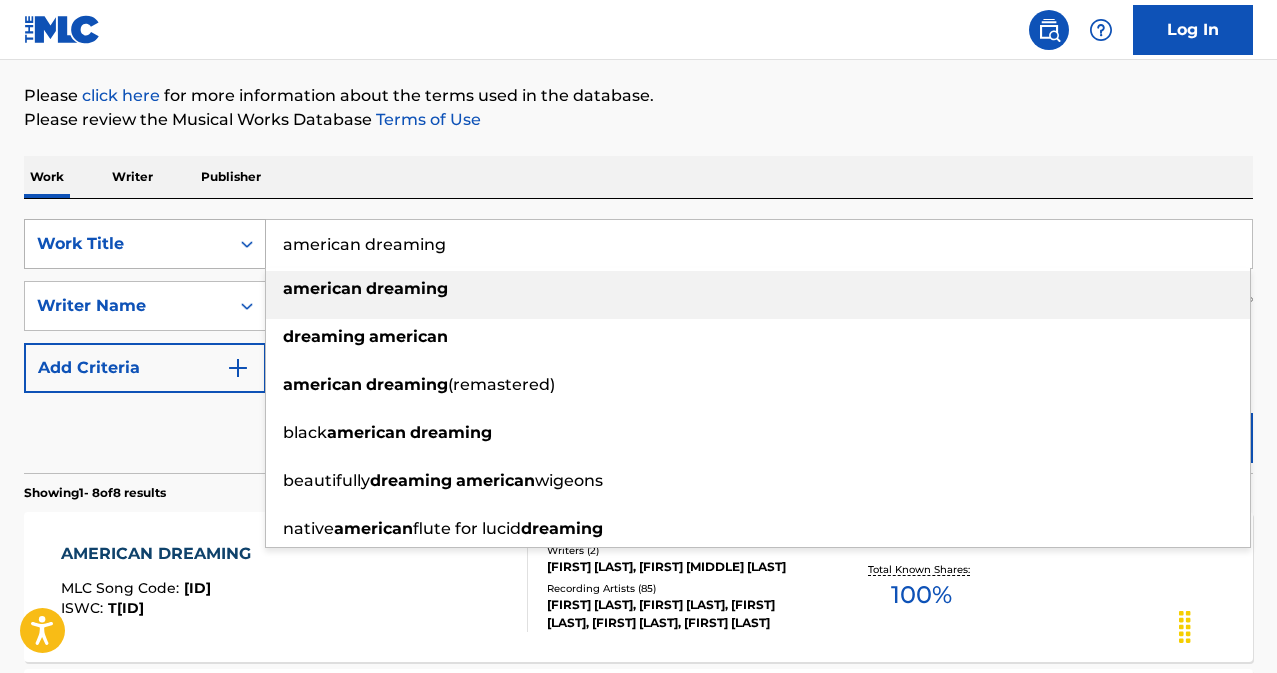 type on "g" 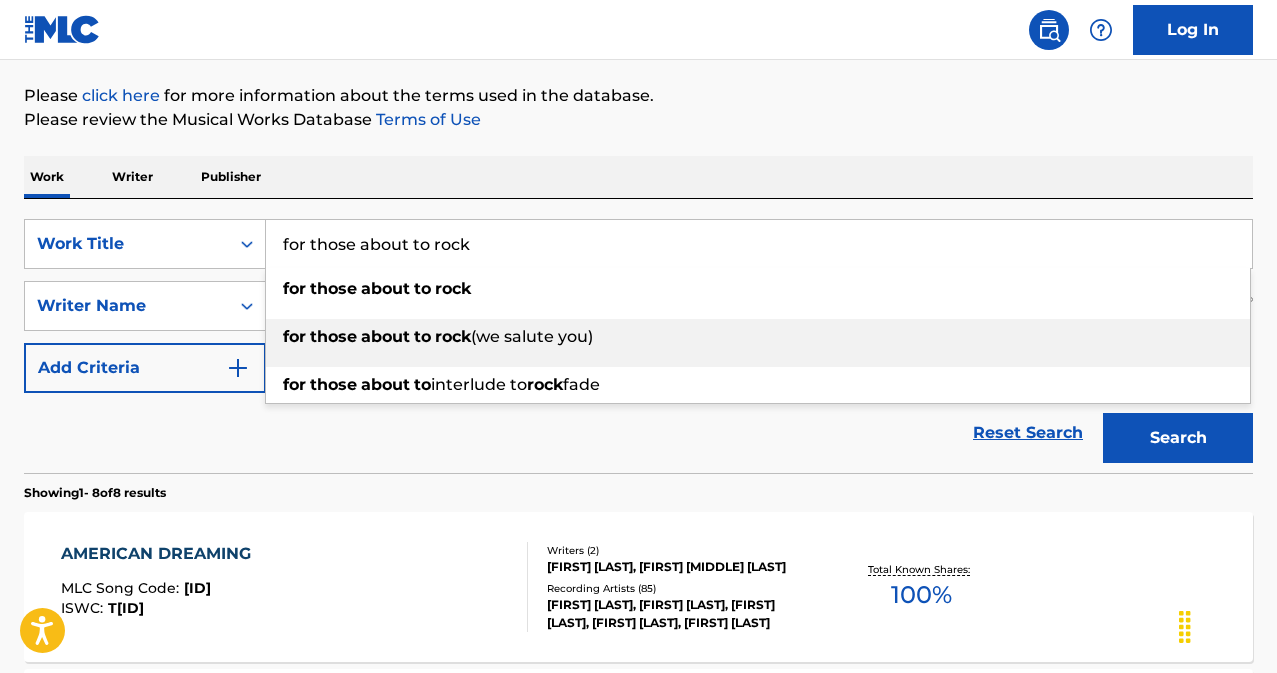 click on "about" at bounding box center [385, 336] 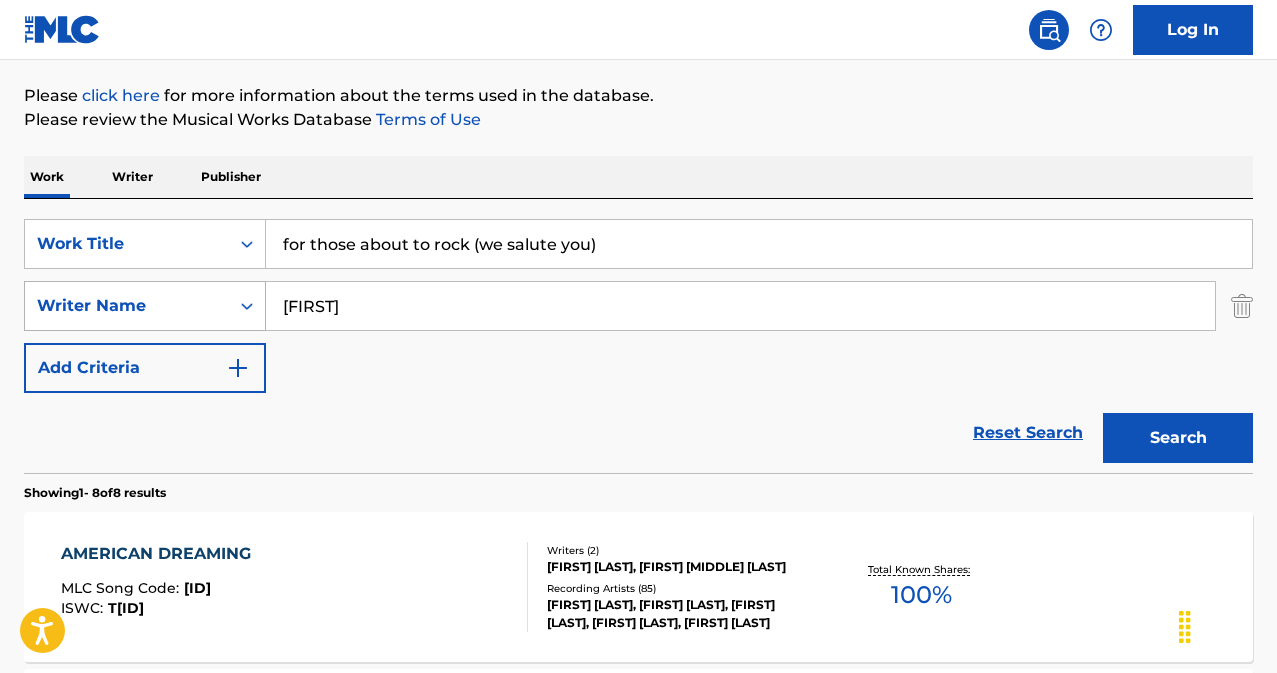 drag, startPoint x: 375, startPoint y: 319, endPoint x: 230, endPoint y: 292, distance: 147.49237 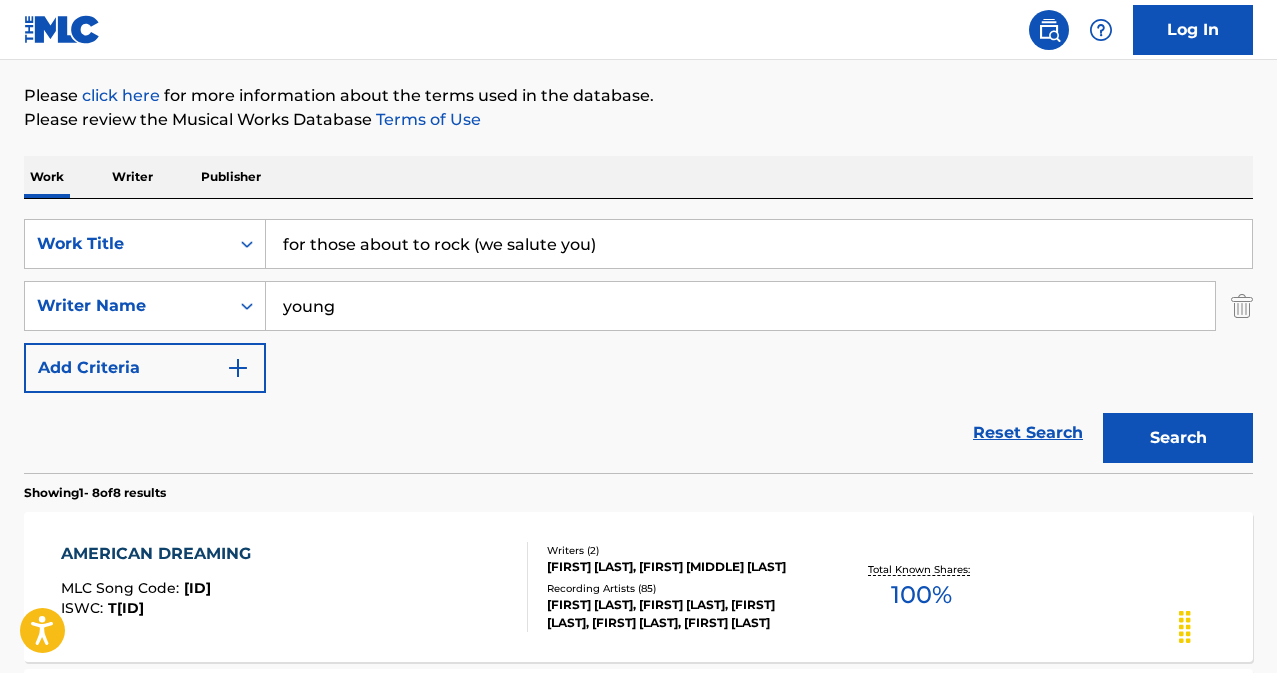 type on "young" 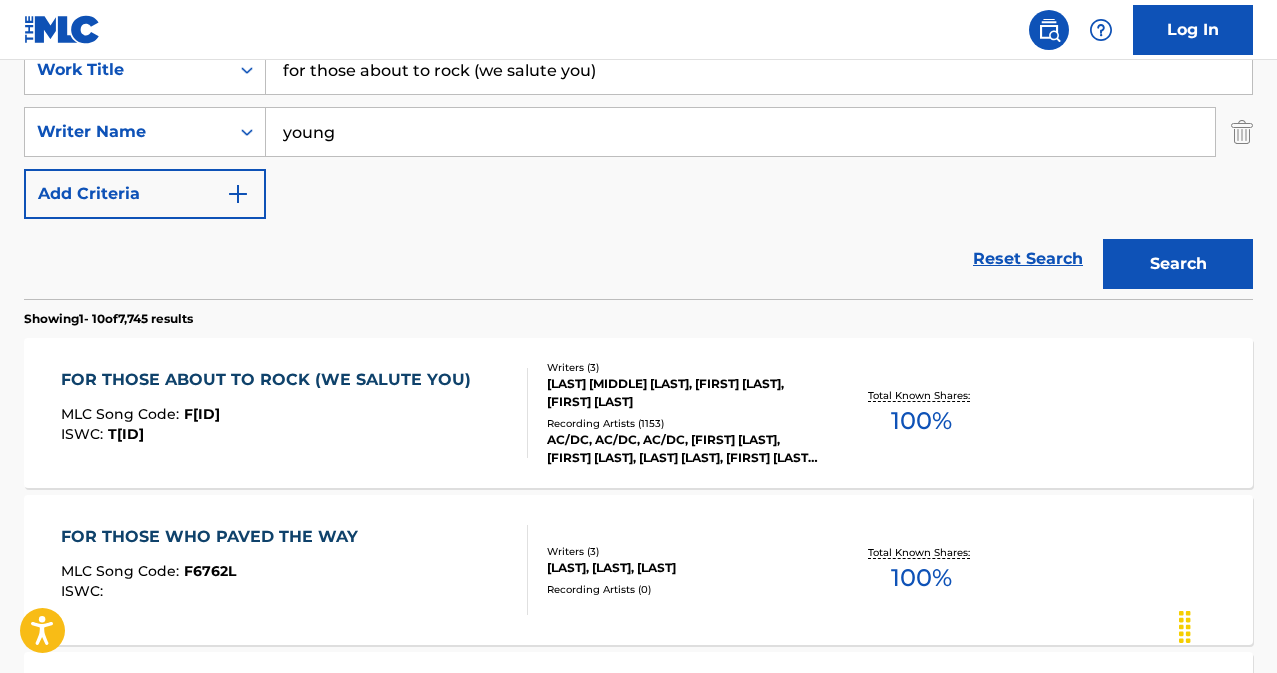 scroll, scrollTop: 404, scrollLeft: 0, axis: vertical 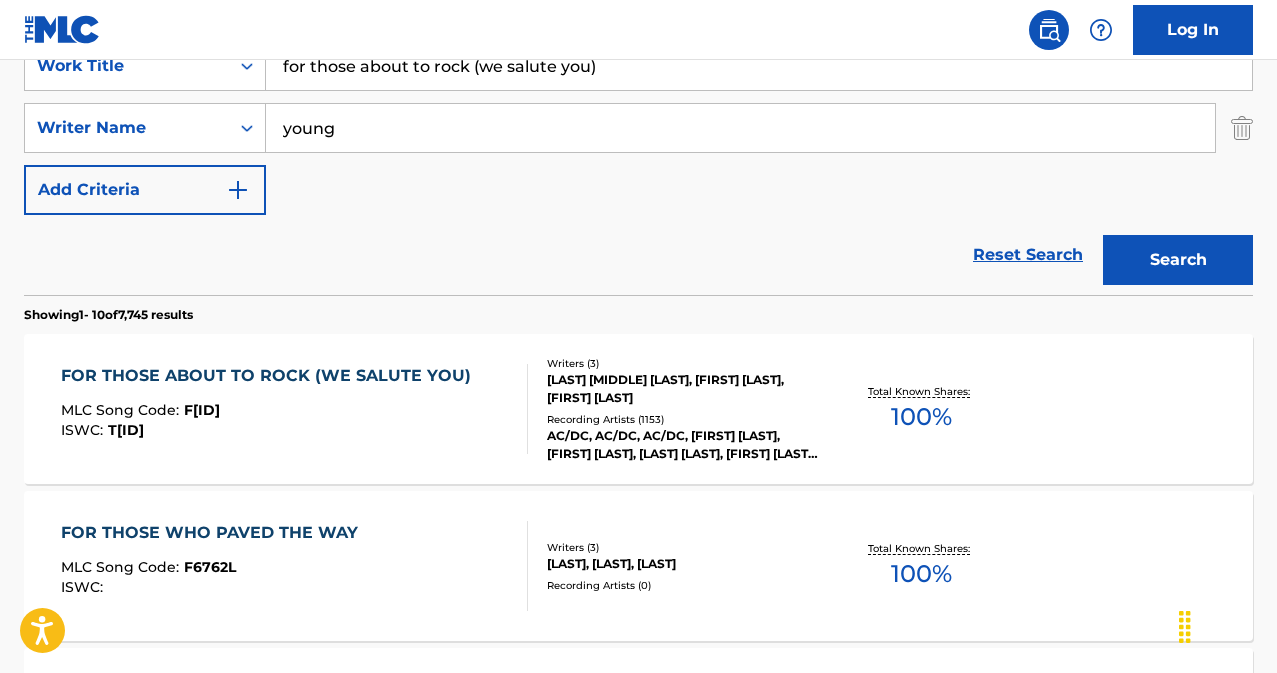 click on "FOR THOSE ABOUT TO ROCK (WE SALUTE YOU)" at bounding box center [271, 376] 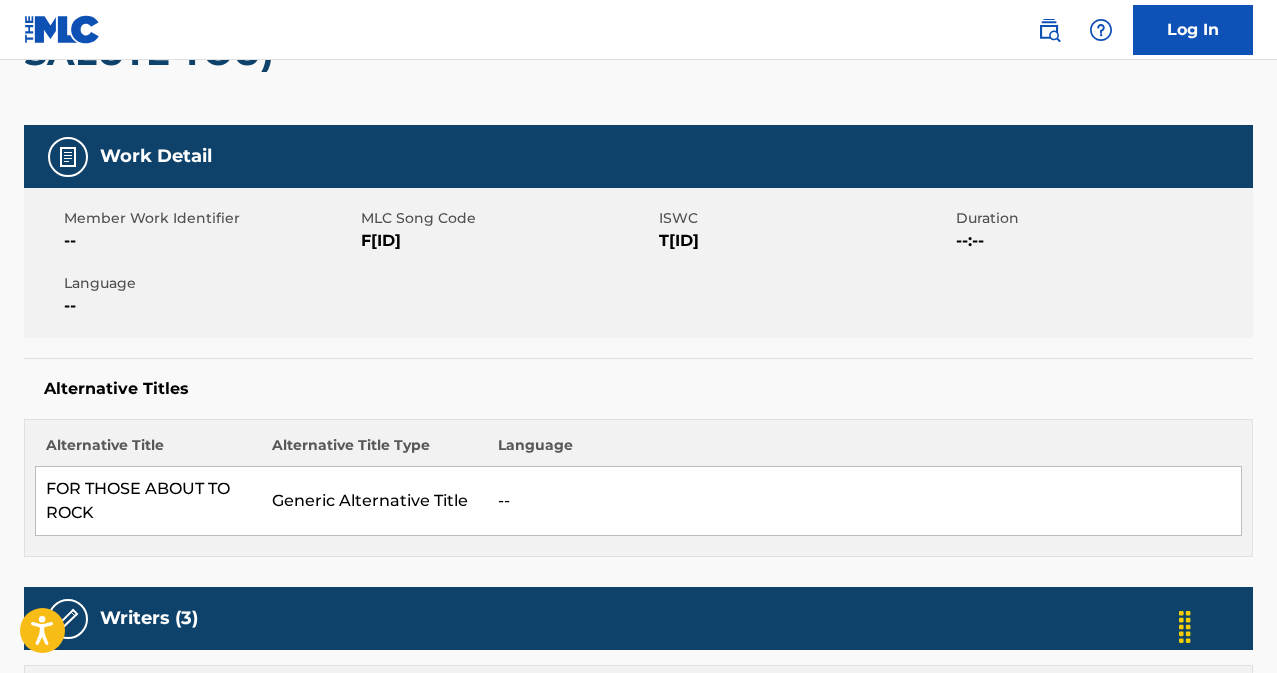 scroll, scrollTop: 44, scrollLeft: 0, axis: vertical 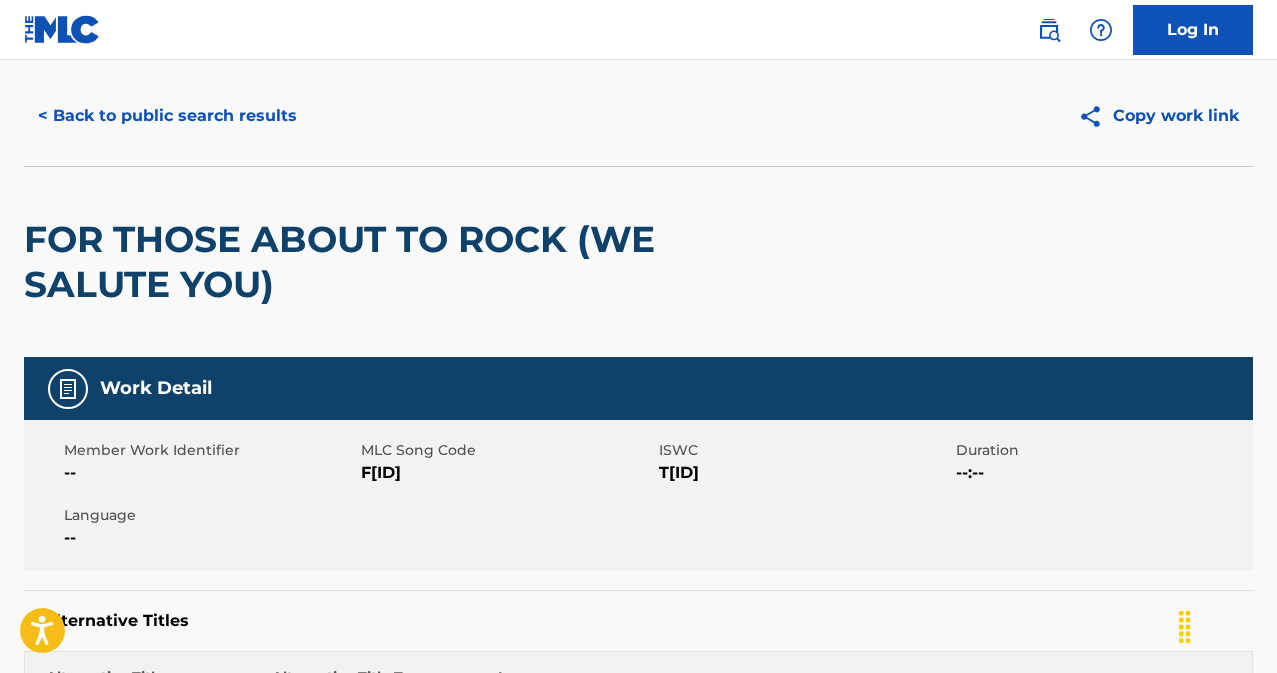 click on "< Back to public search results" at bounding box center (167, 116) 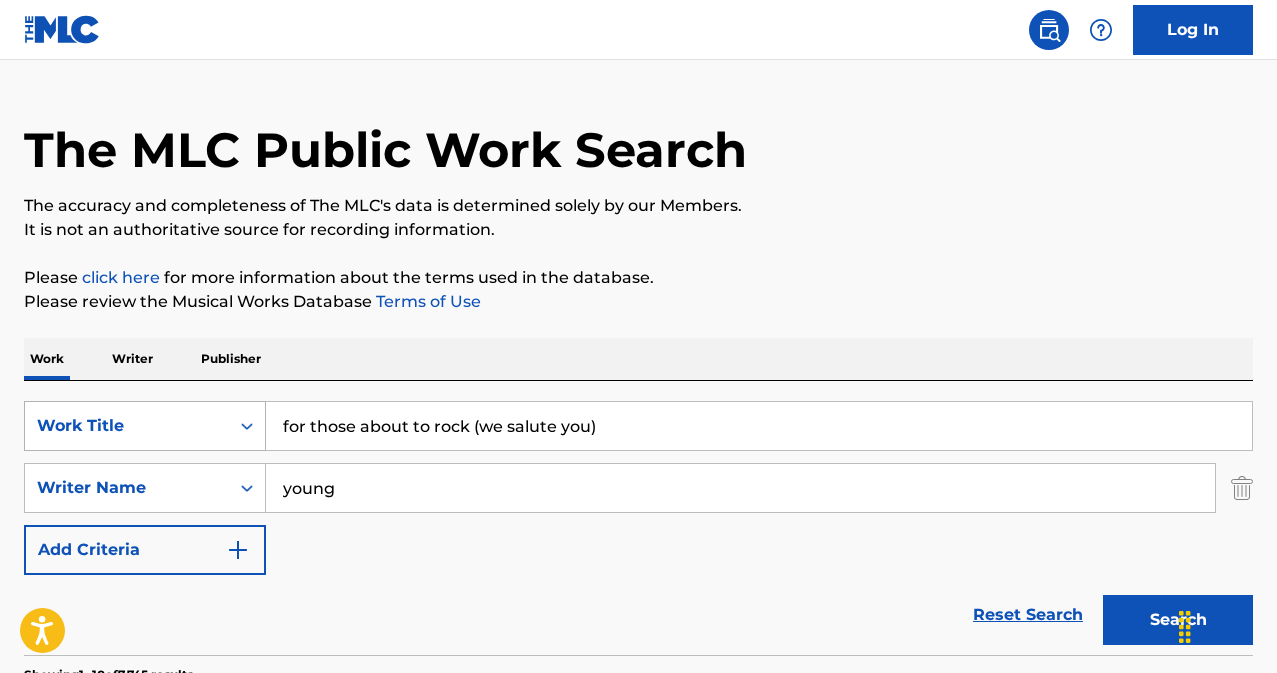 scroll, scrollTop: 404, scrollLeft: 0, axis: vertical 